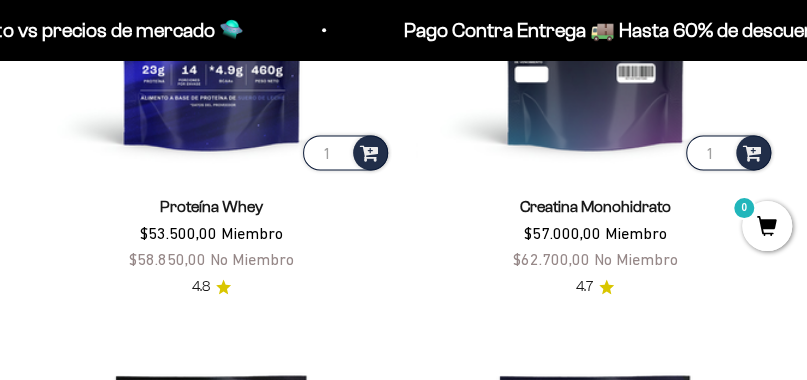 scroll, scrollTop: 800, scrollLeft: 0, axis: vertical 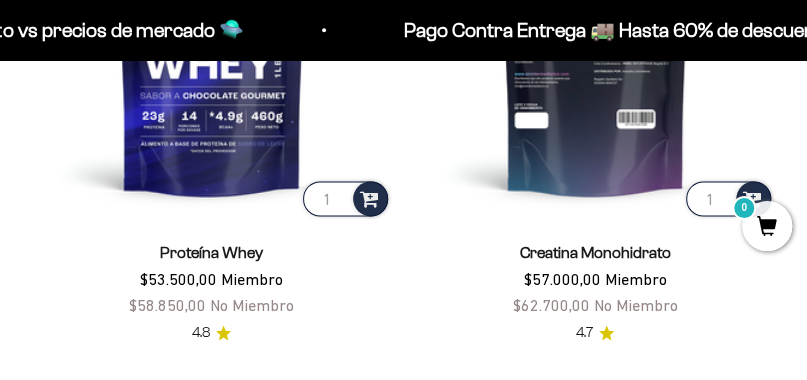 click at bounding box center (596, 41) 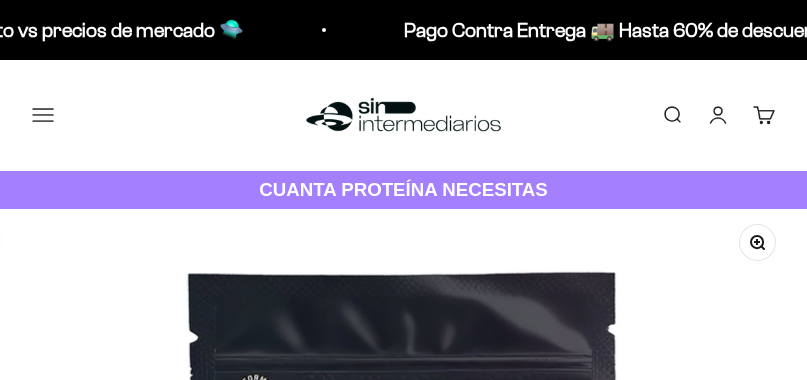 scroll, scrollTop: 400, scrollLeft: 0, axis: vertical 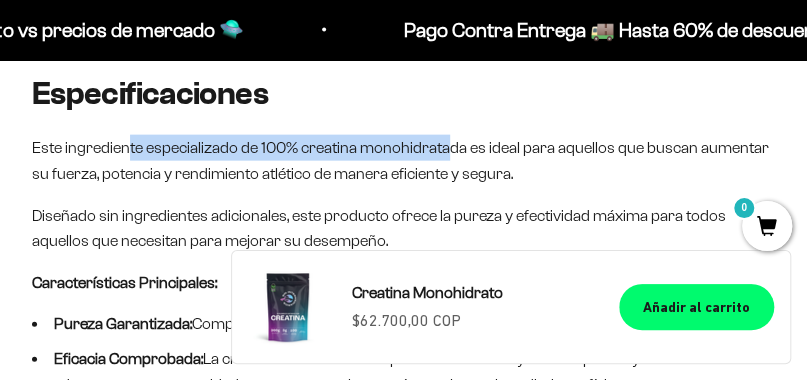 drag, startPoint x: 126, startPoint y: 141, endPoint x: 448, endPoint y: 140, distance: 322.00156 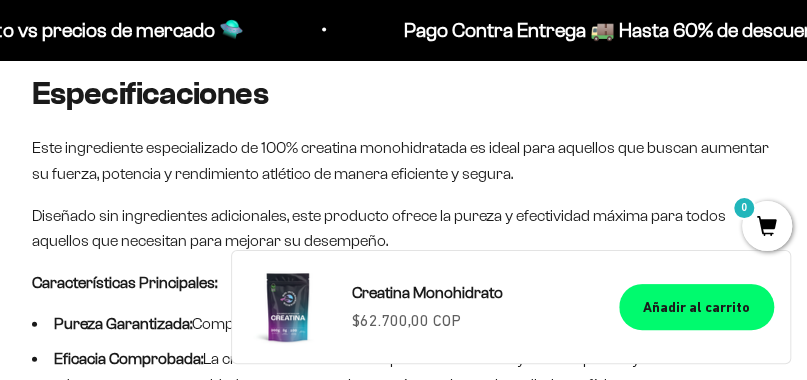 click on "Este ingrediente especializado de 100% creatina monohidratada es ideal para aquellos que buscan aumentar su fuerza, potencia y rendimiento atlético de manera eficiente y segura." at bounding box center (403, 160) 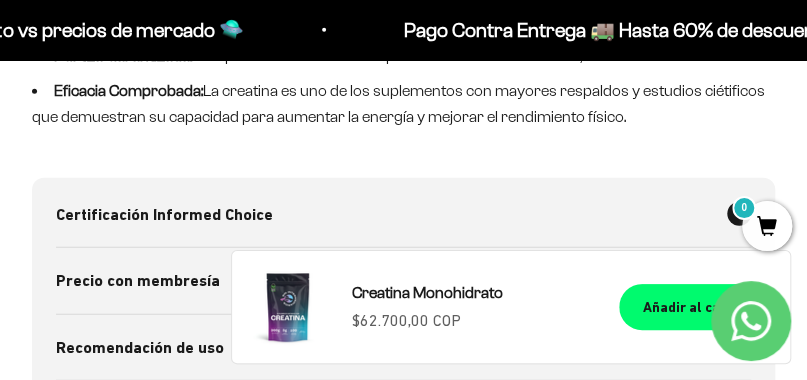 scroll, scrollTop: 1700, scrollLeft: 0, axis: vertical 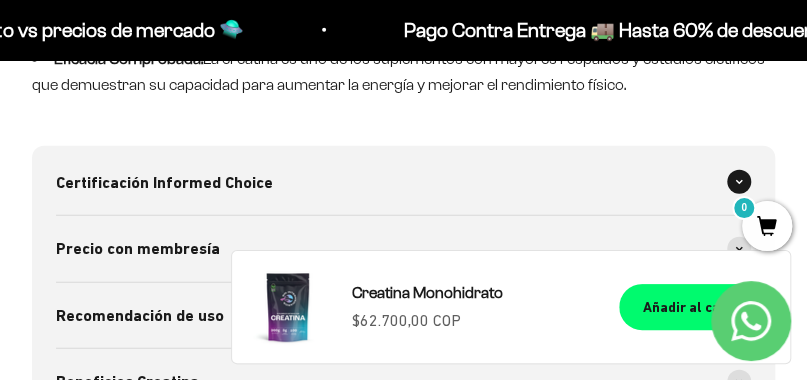 click on "Certificación Informed Choice" at bounding box center (403, 183) 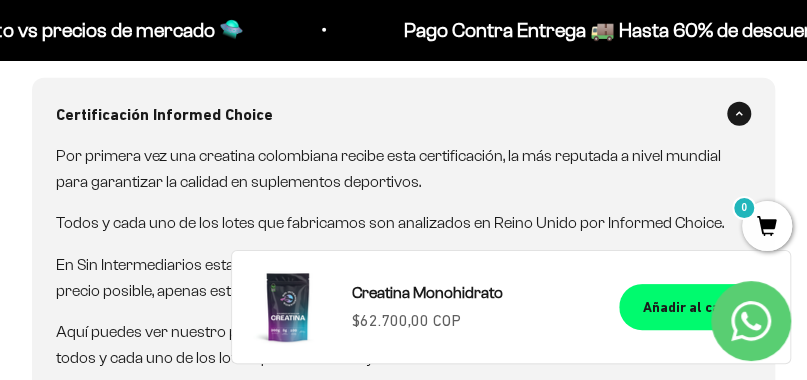 scroll, scrollTop: 1800, scrollLeft: 0, axis: vertical 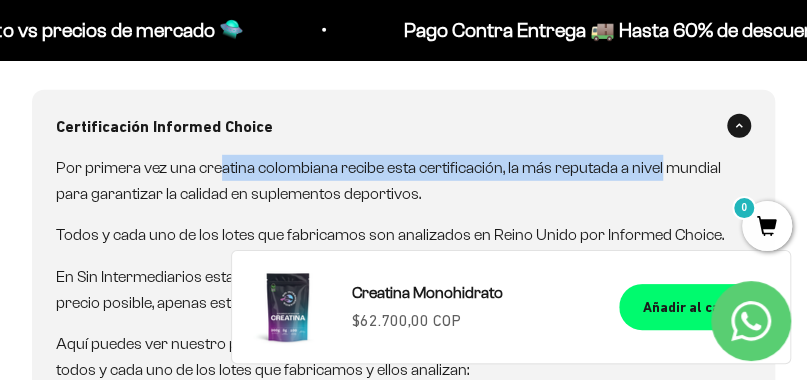 drag, startPoint x: 223, startPoint y: 121, endPoint x: 659, endPoint y: 165, distance: 438.21457 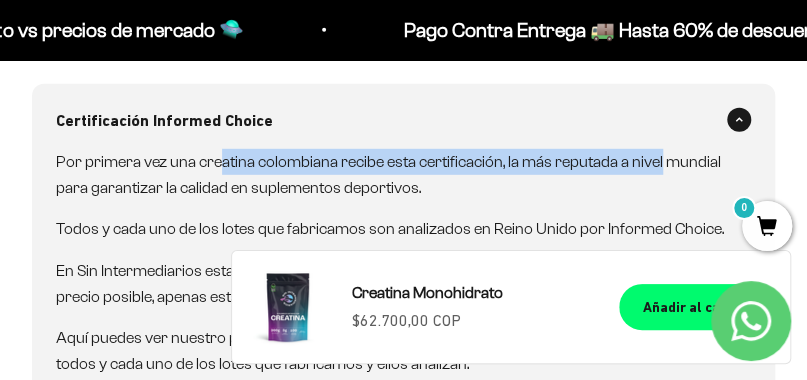 scroll, scrollTop: 1856, scrollLeft: 0, axis: vertical 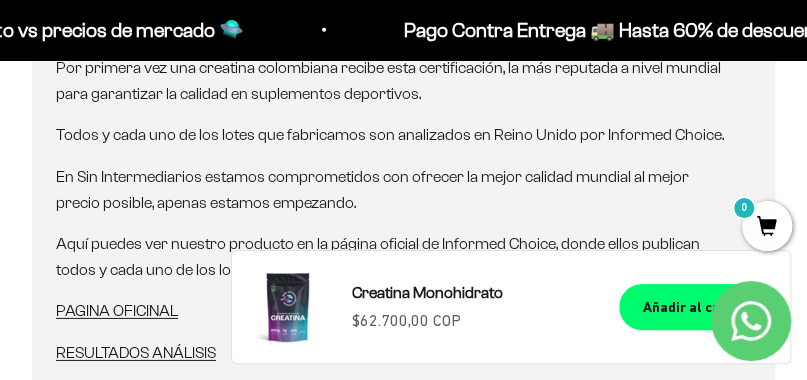 click on "Por primera vez una creatina colombiana recibe esta certificación, la más reputada a nivel mundial para garantizar la calidad en suplementos deportivos." at bounding box center [391, 80] 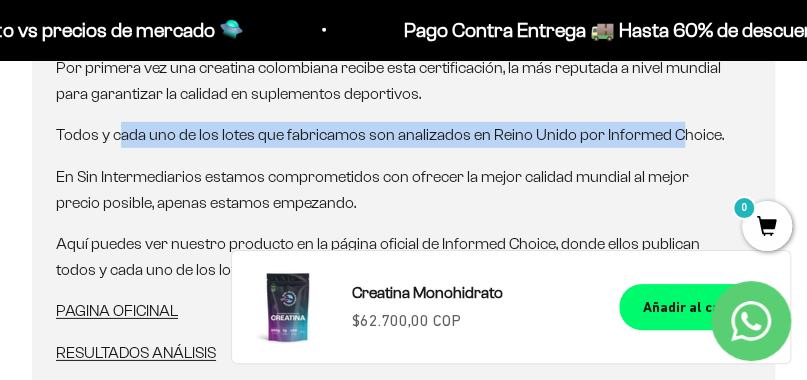 drag, startPoint x: 122, startPoint y: 129, endPoint x: 548, endPoint y: 161, distance: 427.2002 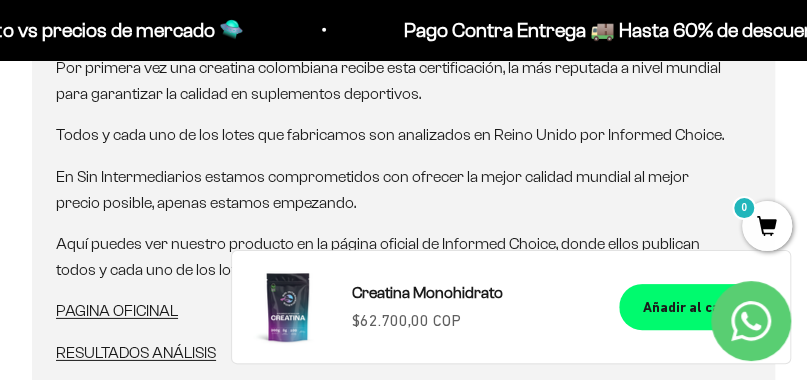 click on "En Sin Intermediarios estamos comprometidos con ofrecer la mejor calidad mundial al mejor precio posible, apenas estamos empezando." at bounding box center (391, 189) 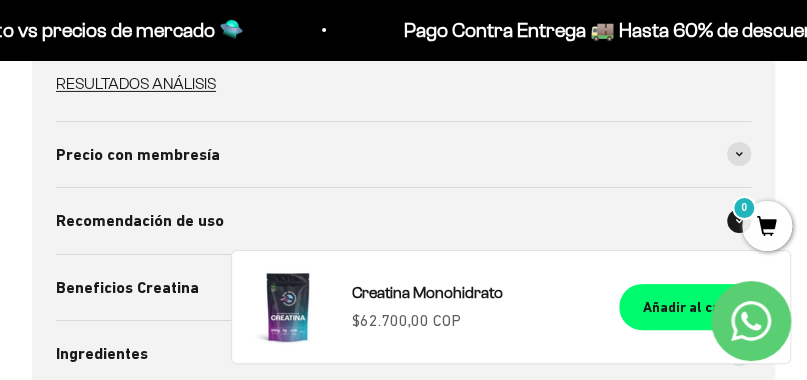 scroll, scrollTop: 2156, scrollLeft: 0, axis: vertical 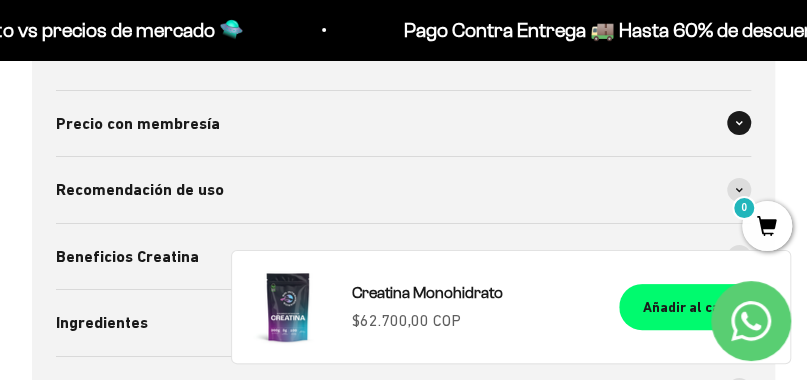 click on "Precio con membresía" at bounding box center [138, 124] 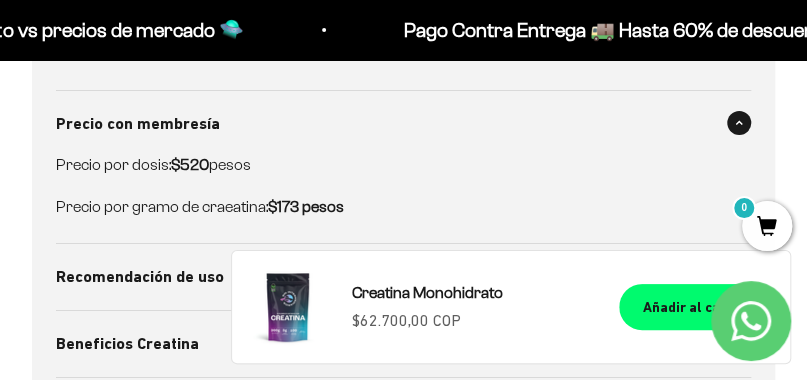 drag, startPoint x: 133, startPoint y: 156, endPoint x: 212, endPoint y: 159, distance: 79.05694 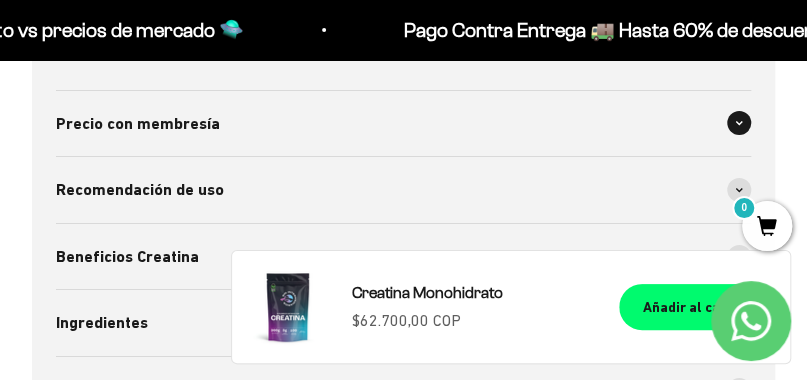 click on "Precio con membresía" at bounding box center (138, 124) 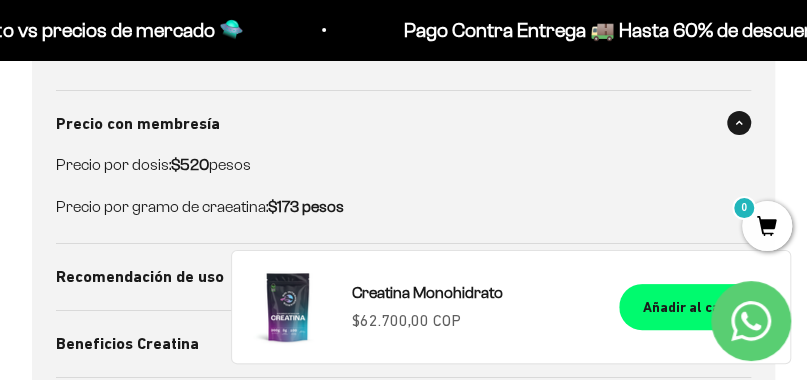 click on "Precio por dosis:  $520  pesos" at bounding box center [391, 165] 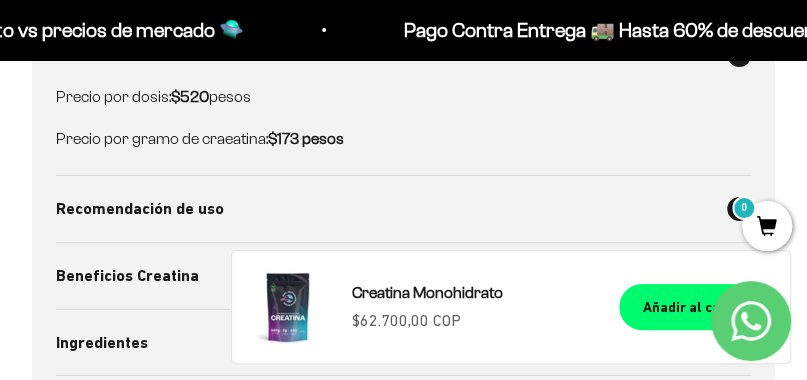 scroll, scrollTop: 2256, scrollLeft: 0, axis: vertical 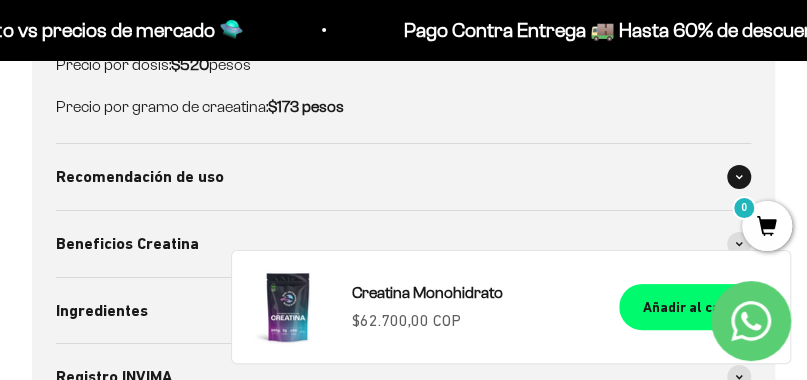 click on "Recomendación de uso" at bounding box center [140, 177] 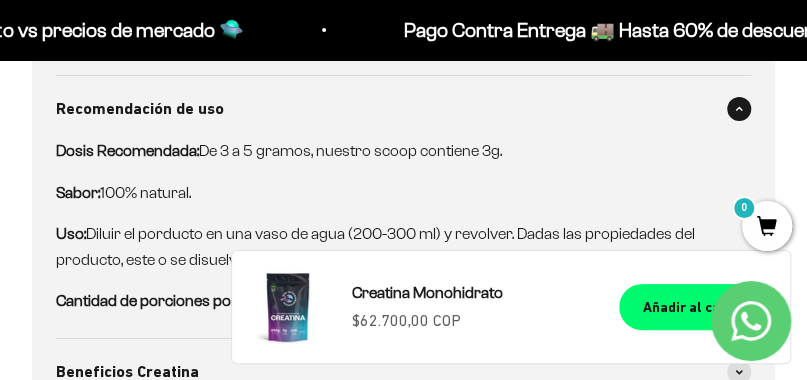 scroll, scrollTop: 2356, scrollLeft: 0, axis: vertical 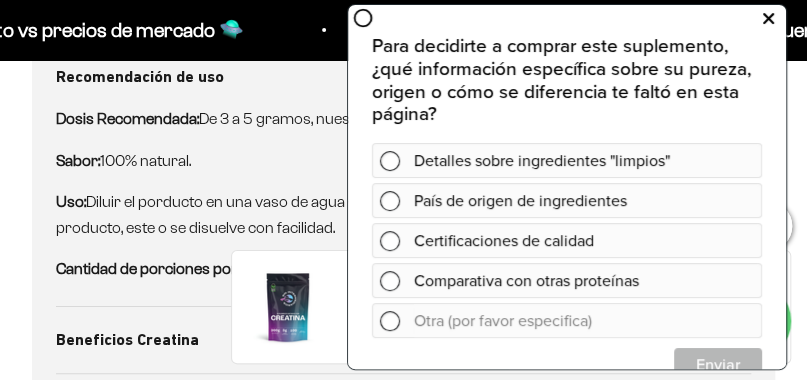 click at bounding box center [768, 18] 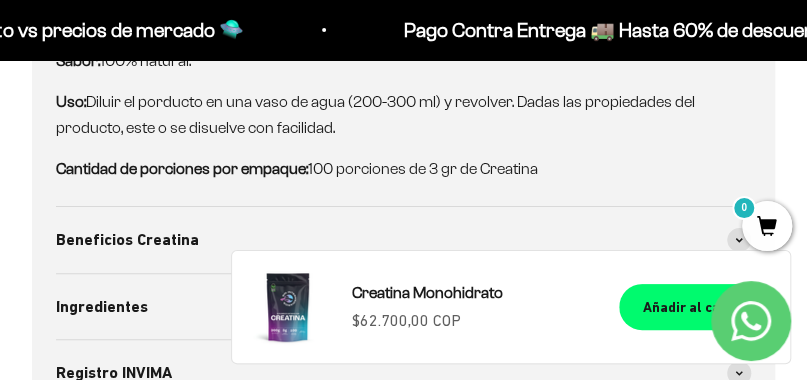 scroll, scrollTop: 2556, scrollLeft: 0, axis: vertical 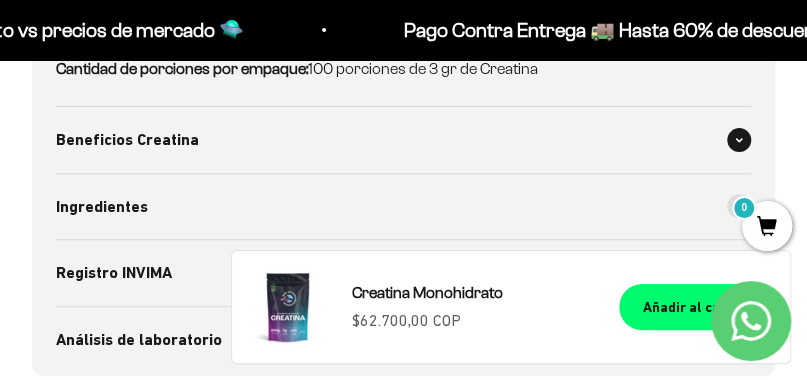 click on "Beneficios Creatina" at bounding box center (127, 140) 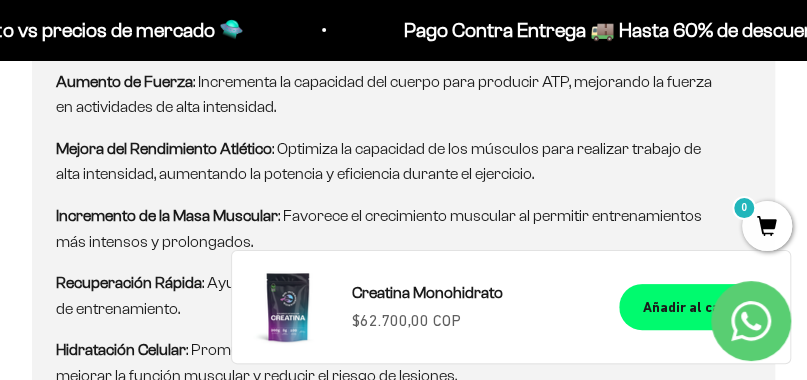 scroll, scrollTop: 2756, scrollLeft: 0, axis: vertical 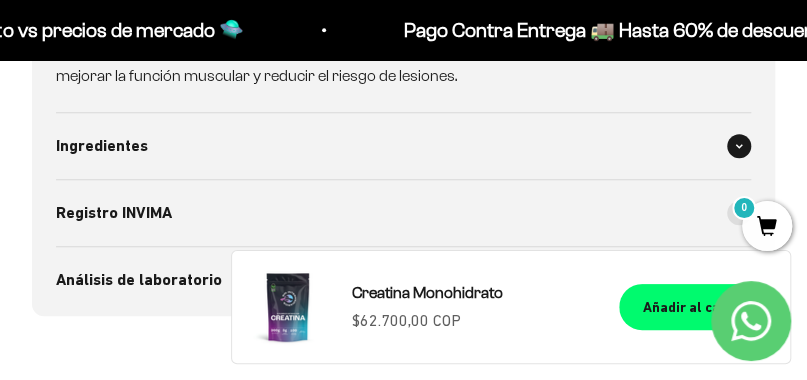 click on "Ingredientes" at bounding box center (102, 146) 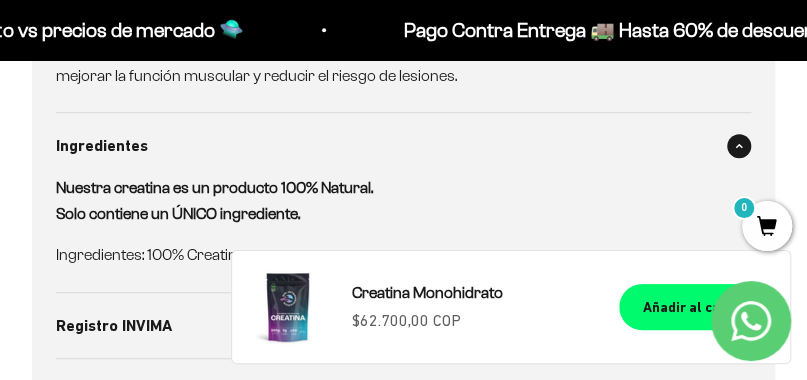 scroll, scrollTop: 3056, scrollLeft: 0, axis: vertical 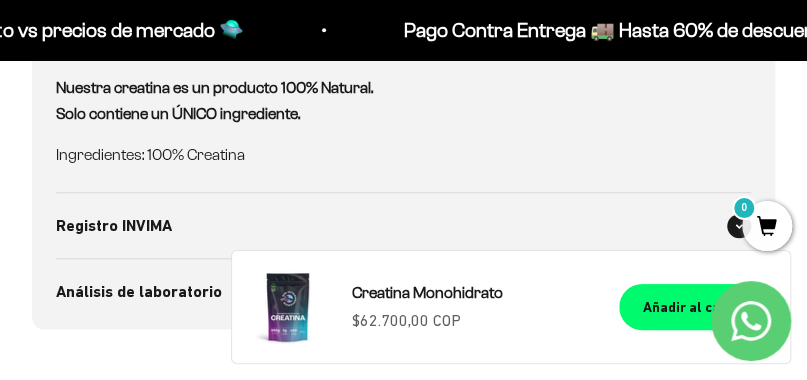 click on "Registro INVIMA" at bounding box center (114, 226) 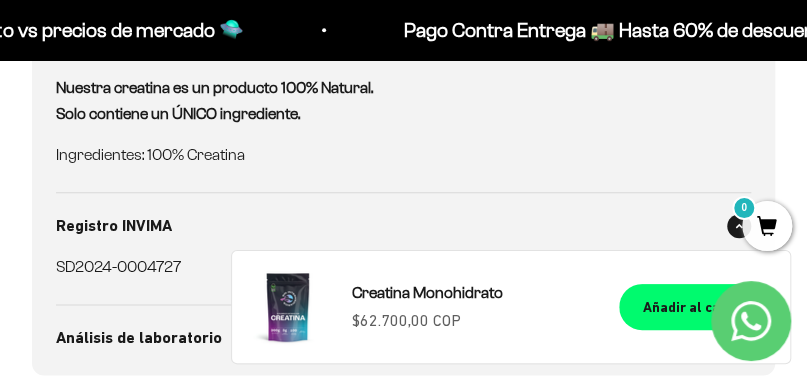 scroll, scrollTop: 3156, scrollLeft: 0, axis: vertical 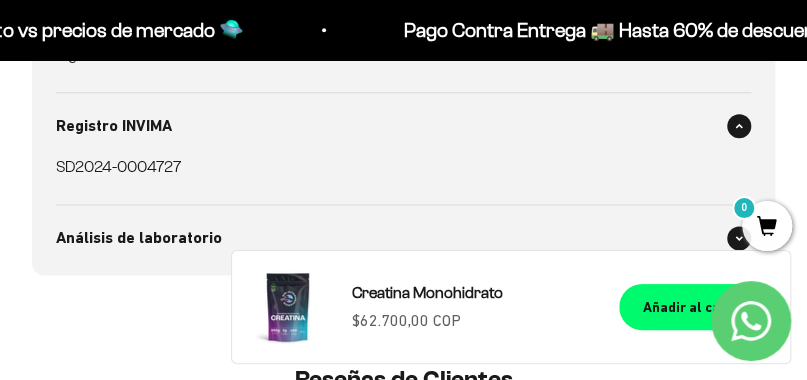 click on "Análisis de laboratorio" at bounding box center (403, 238) 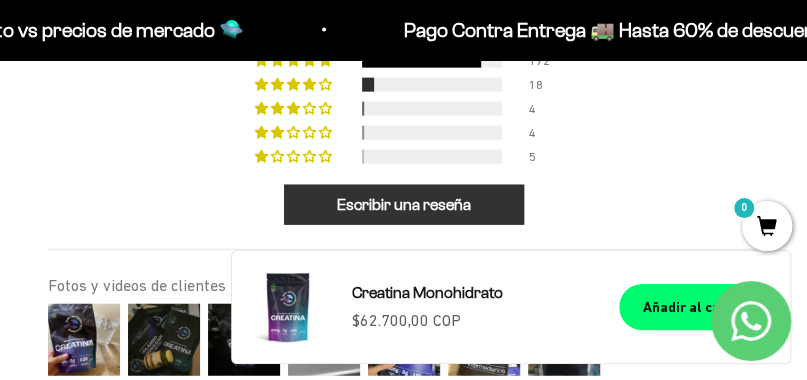 scroll, scrollTop: 3756, scrollLeft: 0, axis: vertical 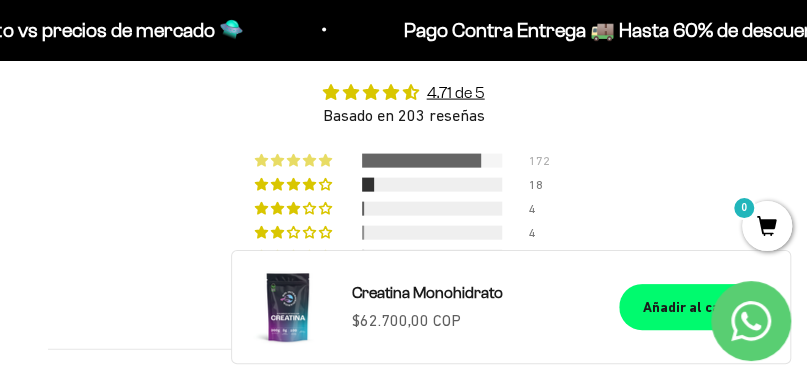 click on "172" at bounding box center (403, 158) 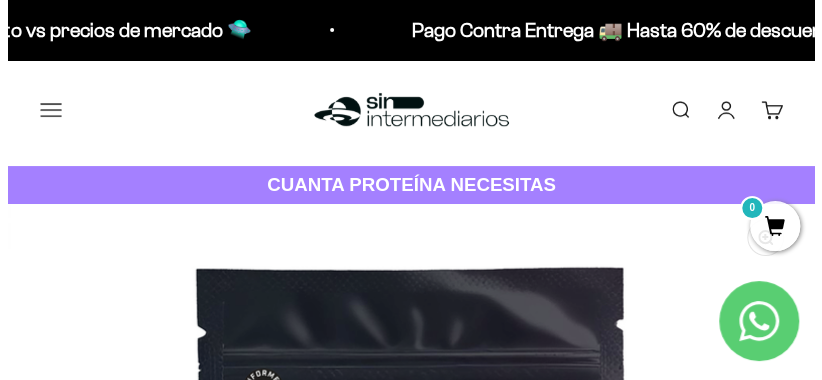 scroll, scrollTop: 0, scrollLeft: 0, axis: both 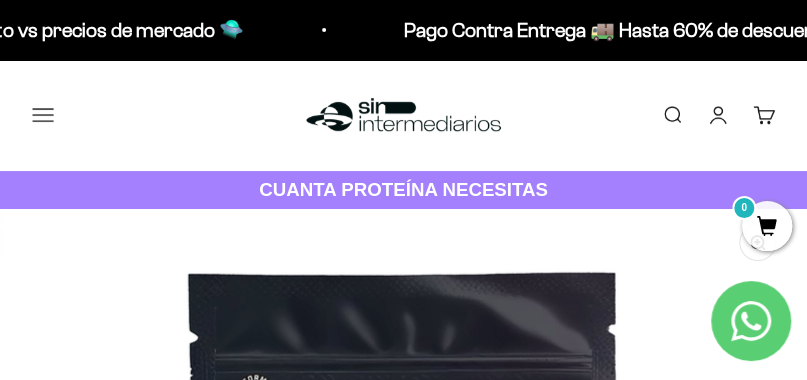 click on "Menú" at bounding box center [43, 115] 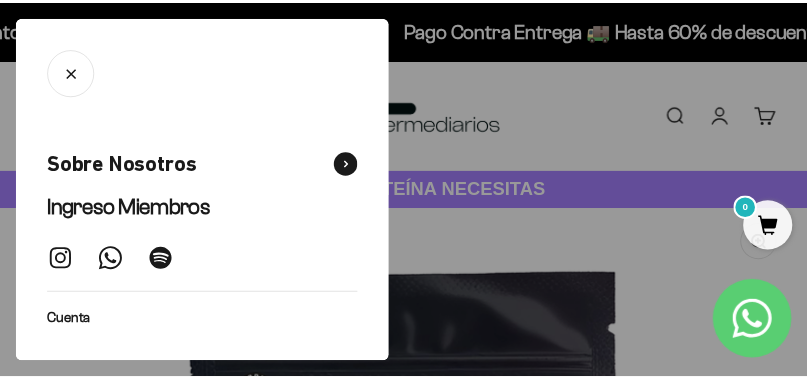scroll, scrollTop: 12, scrollLeft: 0, axis: vertical 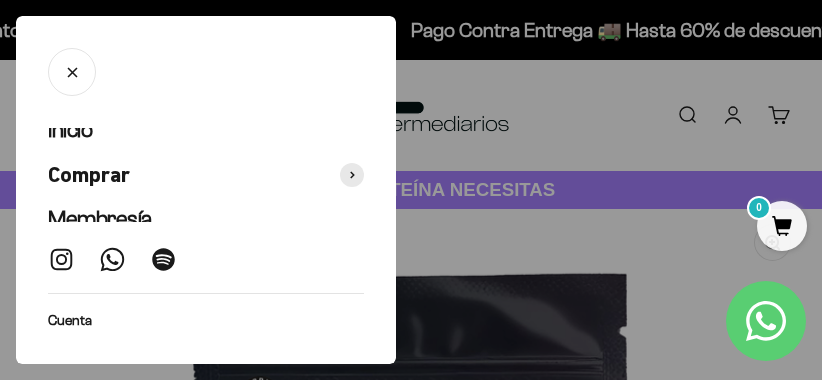 click at bounding box center (72, 72) 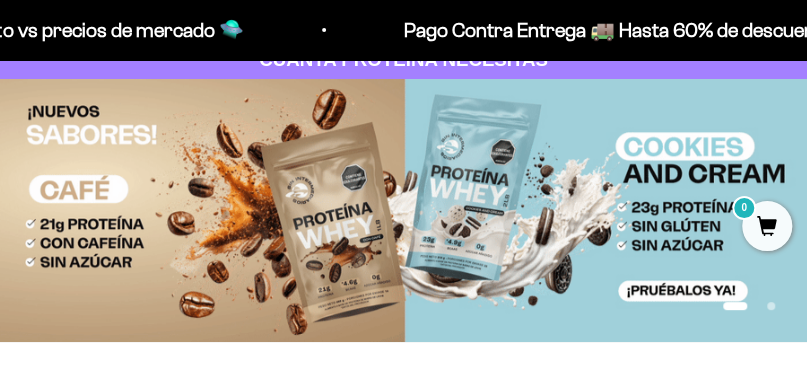 scroll, scrollTop: 124, scrollLeft: 0, axis: vertical 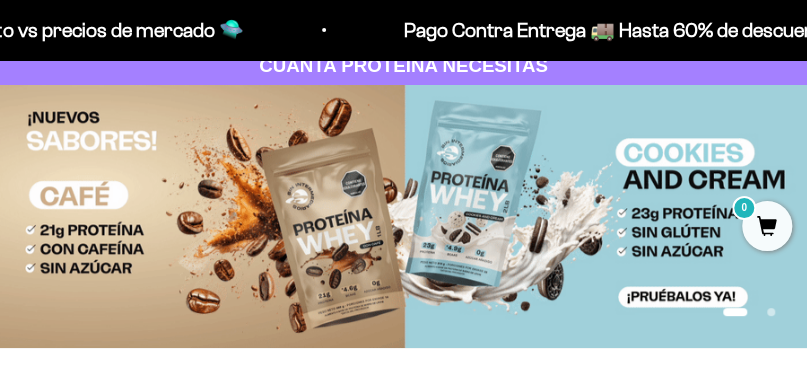click at bounding box center (403, 216) 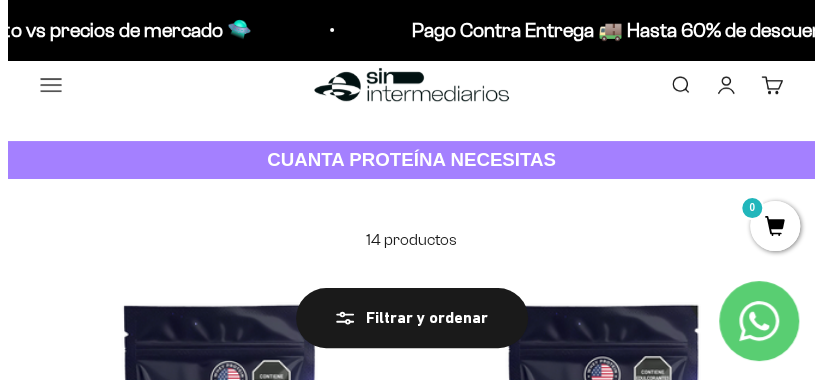 scroll, scrollTop: 0, scrollLeft: 0, axis: both 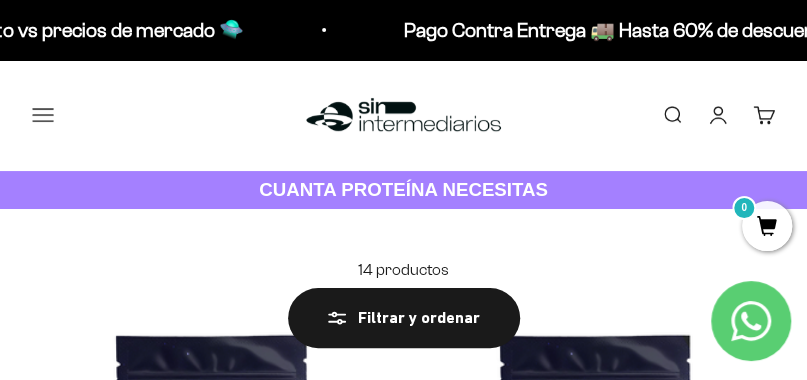 click on "Menú" at bounding box center [43, 115] 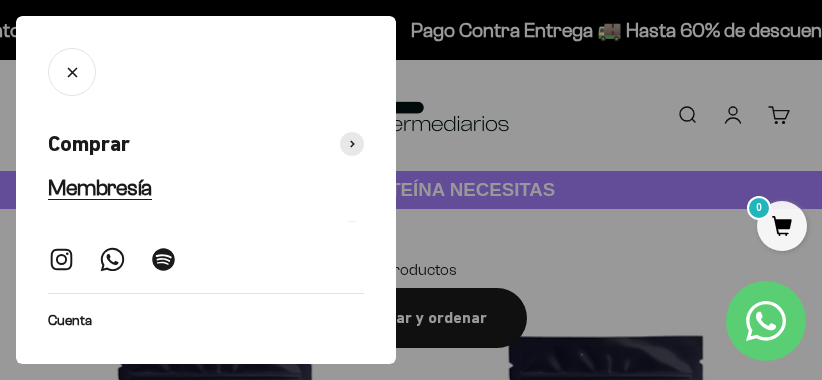 scroll, scrollTop: 0, scrollLeft: 0, axis: both 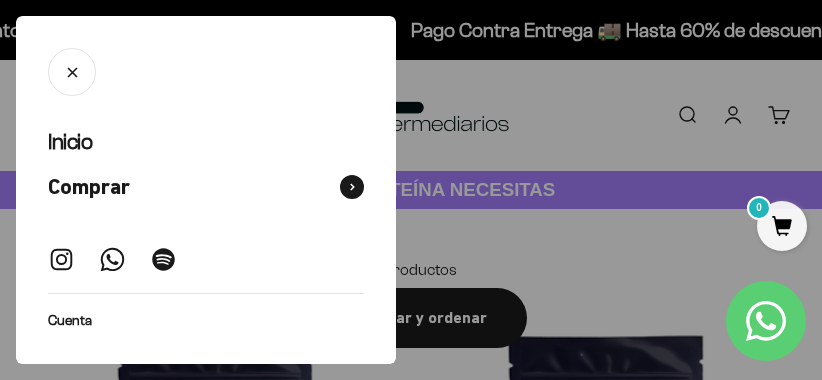 click on "Comprar" at bounding box center (206, 187) 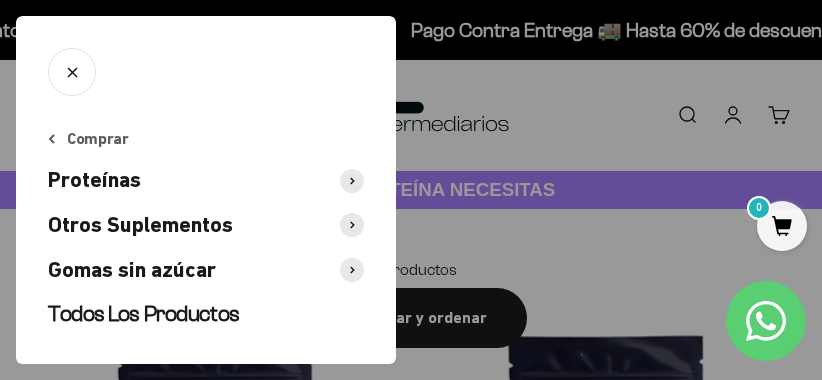 click on "Otros Suplementos" at bounding box center (140, 225) 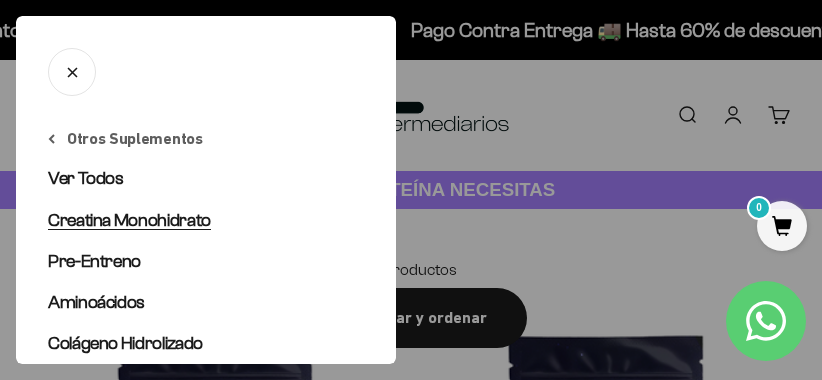click on "Creatina Monohidrato" at bounding box center (129, 220) 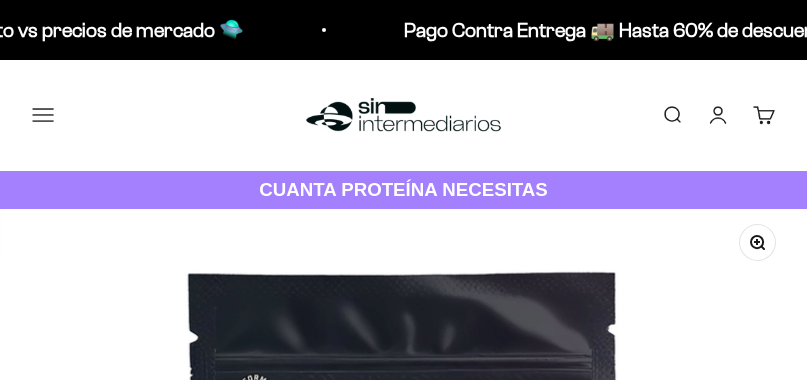 scroll, scrollTop: 0, scrollLeft: 0, axis: both 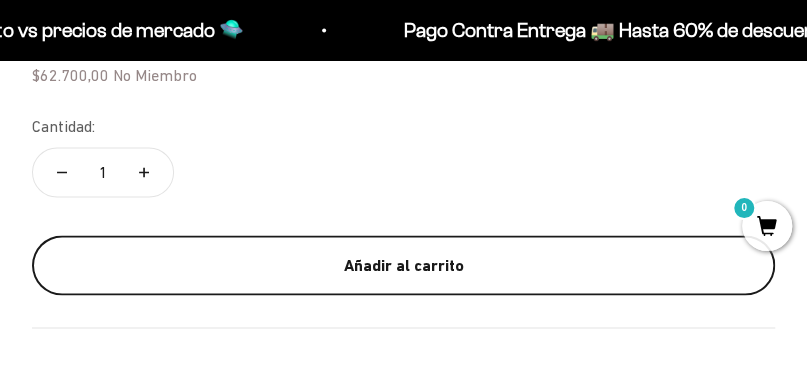click on "Añadir al carrito" at bounding box center (403, 265) 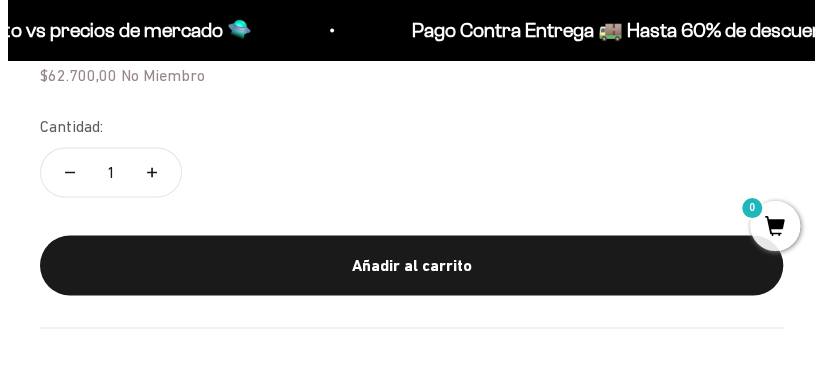 scroll, scrollTop: 1115, scrollLeft: 0, axis: vertical 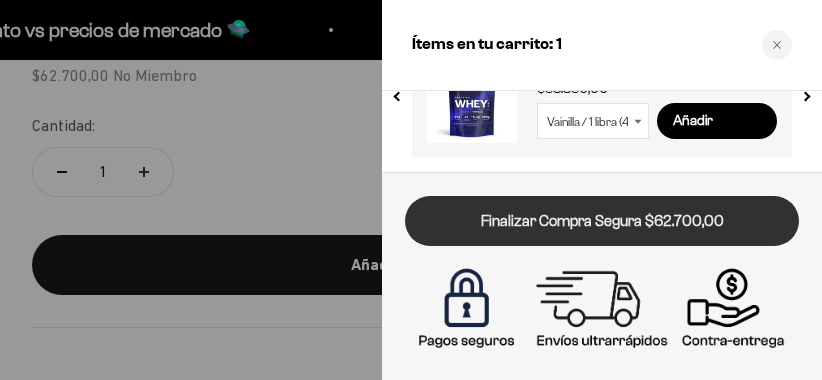 click on "Finalizar Compra Segura $62.700,00" at bounding box center [602, 221] 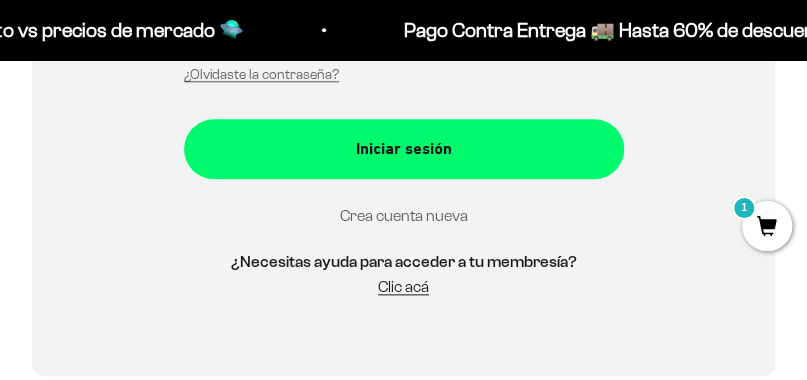 scroll, scrollTop: 600, scrollLeft: 0, axis: vertical 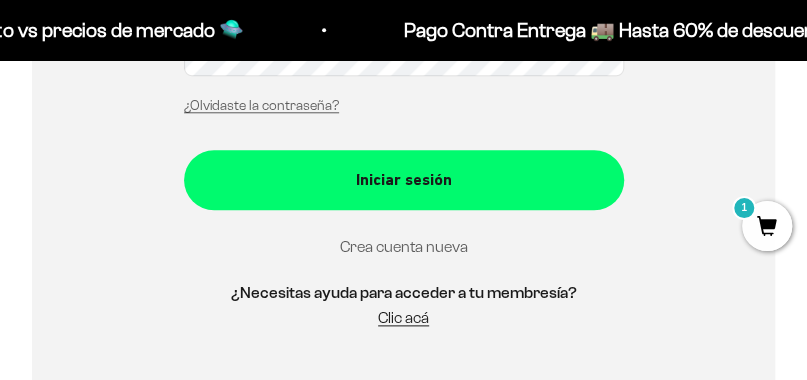 click on "Crea cuenta nueva" at bounding box center (404, 246) 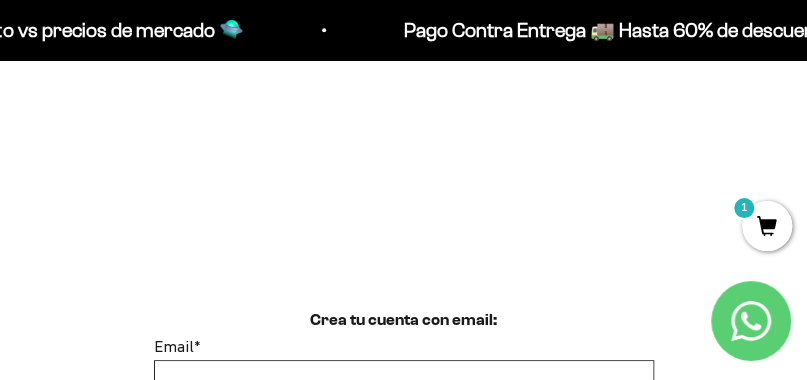 scroll, scrollTop: 500, scrollLeft: 0, axis: vertical 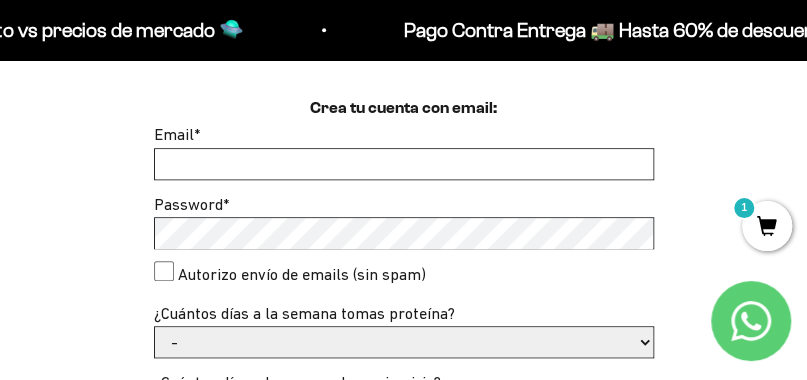 click on "Email
*" at bounding box center [404, 164] 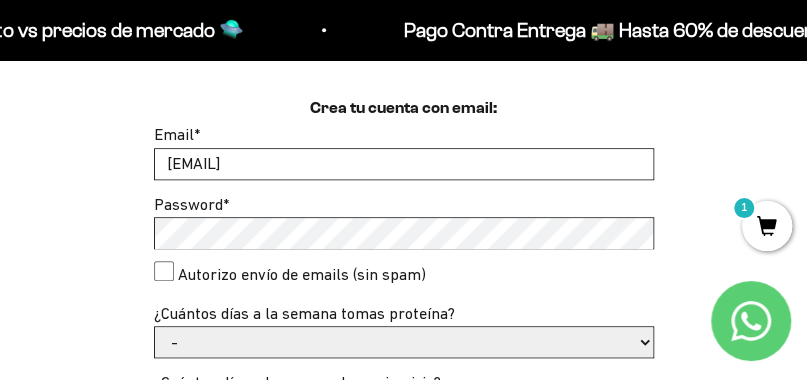 type on "[EMAIL]" 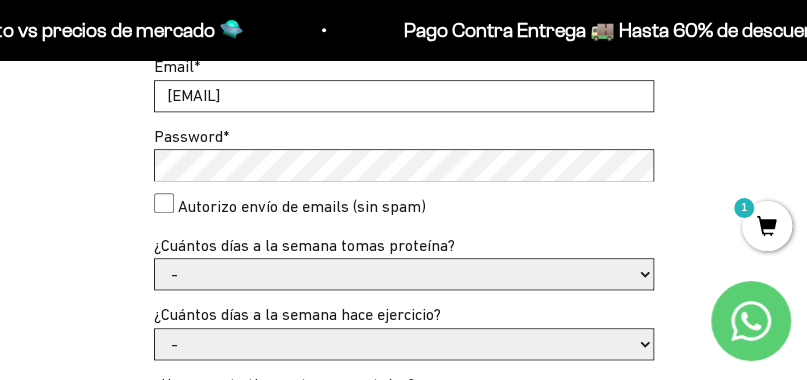 scroll, scrollTop: 600, scrollLeft: 0, axis: vertical 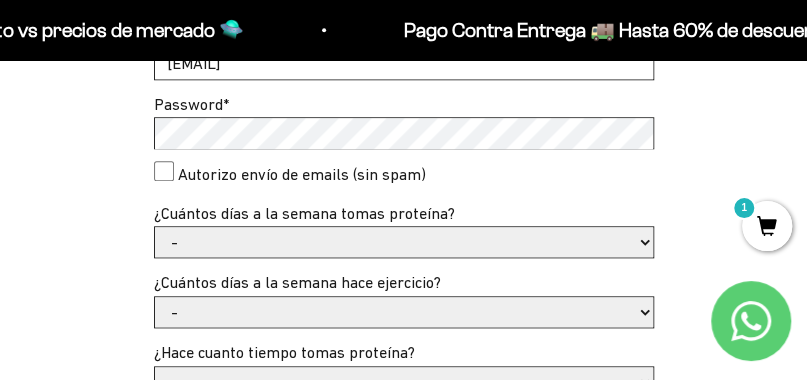 click on "-
1 o 2
3 a 5
6 o 7" at bounding box center (404, 242) 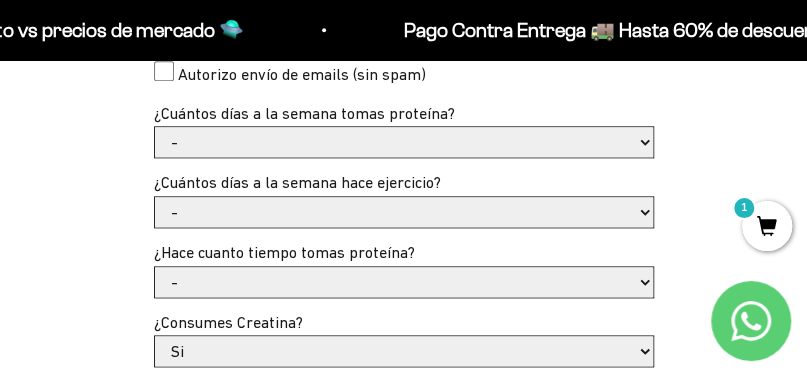 click on "-
1 o 2
3 a 5
6 o 7" at bounding box center (404, 142) 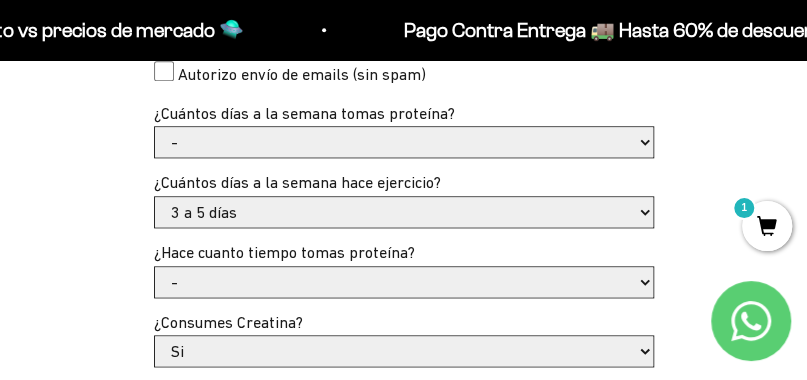 click on "-
No hago
1 a 2 días
3 a 5 días
6 o 7 días" at bounding box center [404, 212] 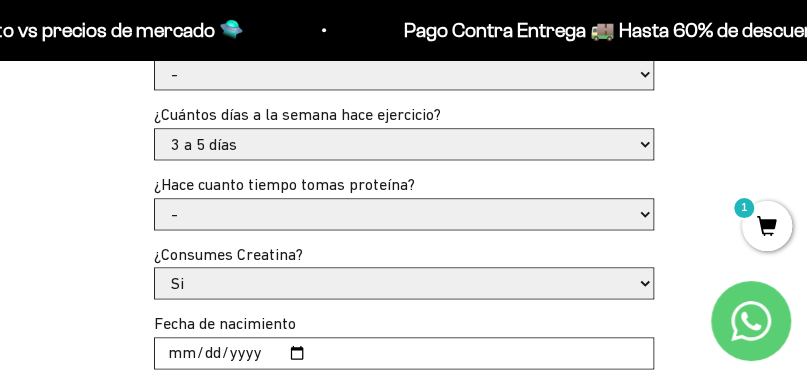 scroll, scrollTop: 800, scrollLeft: 0, axis: vertical 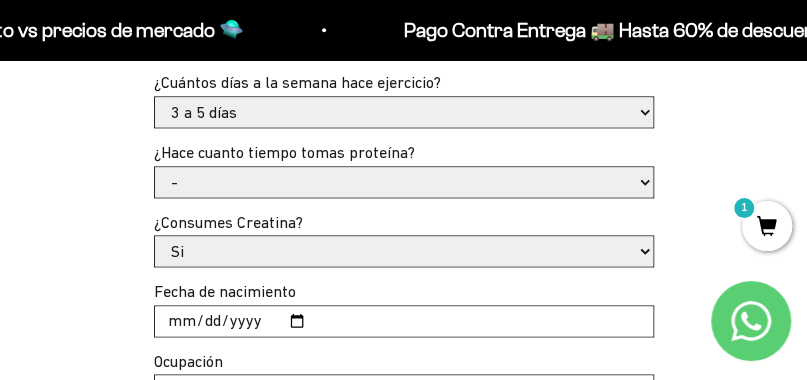 click on "-
Apenas estoy empezando
Menos de 6 meses
Más de 6 meses
Hace más de un año" at bounding box center [404, 182] 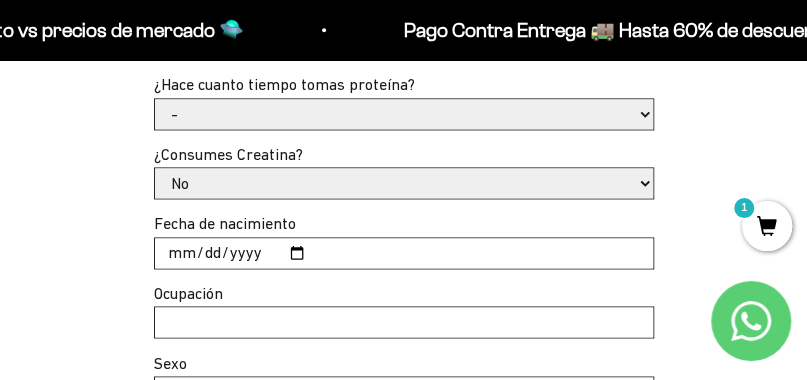 scroll, scrollTop: 900, scrollLeft: 0, axis: vertical 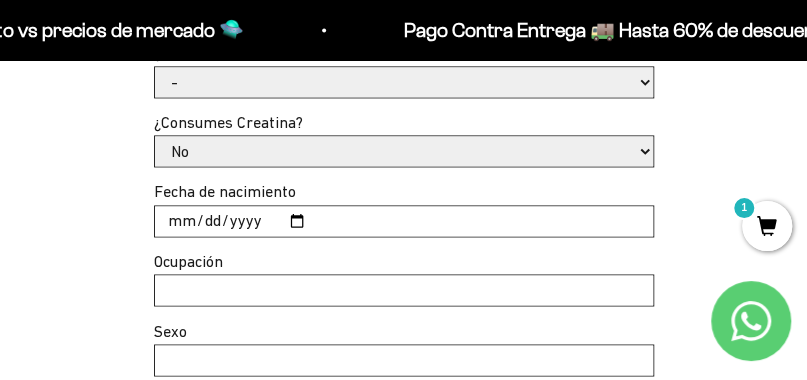 click on "Fecha de nacimiento" at bounding box center [404, 221] 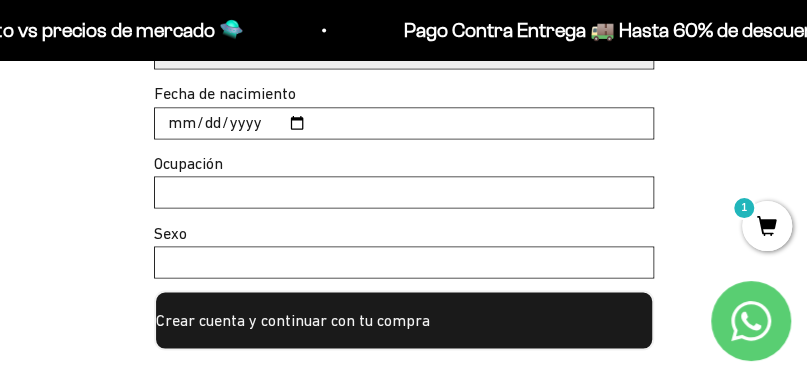 scroll, scrollTop: 1000, scrollLeft: 0, axis: vertical 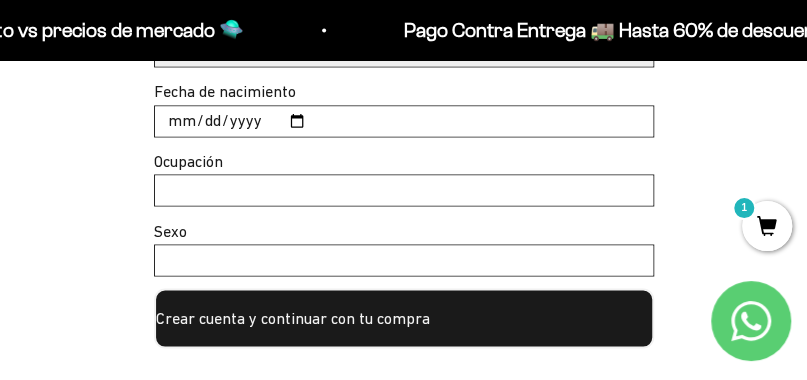 click on "Ocupación" at bounding box center [404, 190] 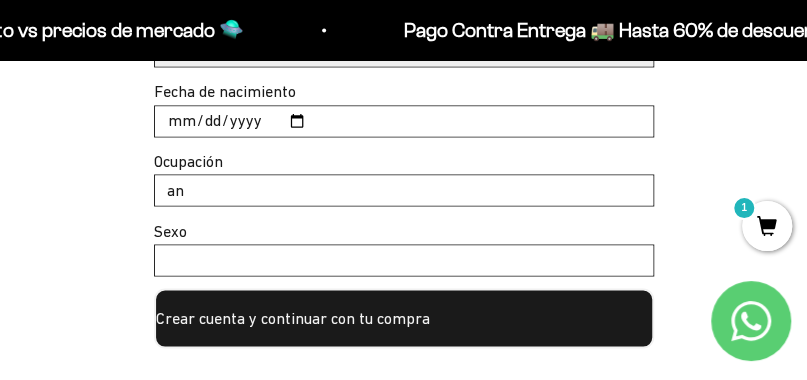 type on "a" 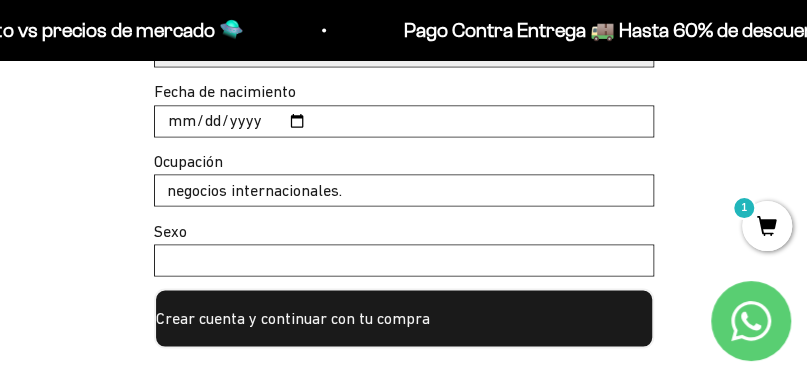 type on "negocios internacionales." 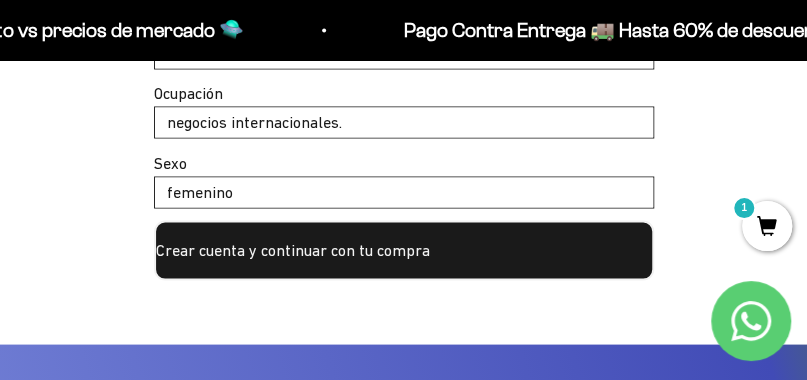 scroll, scrollTop: 1100, scrollLeft: 0, axis: vertical 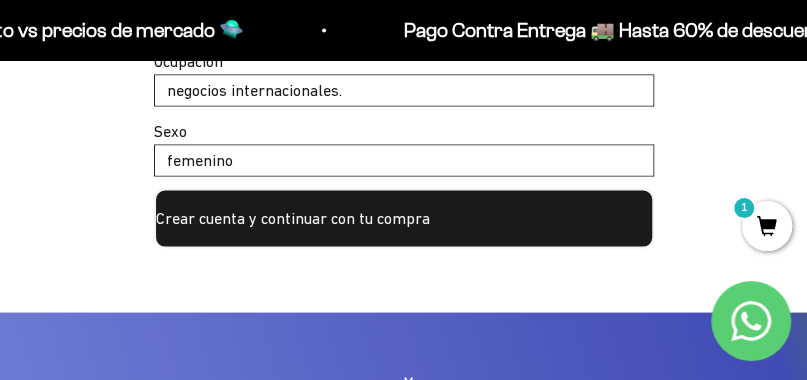 type on "femenino" 